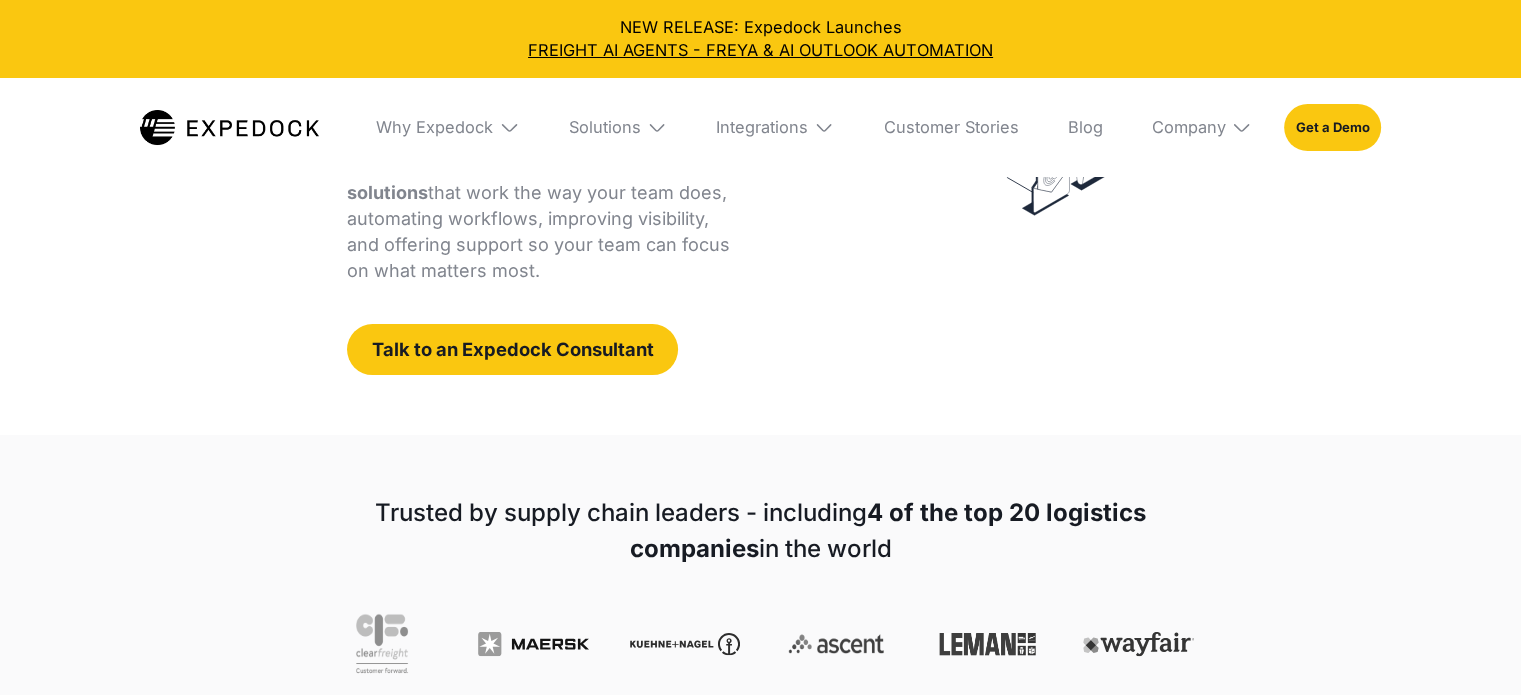 scroll, scrollTop: 420, scrollLeft: 0, axis: vertical 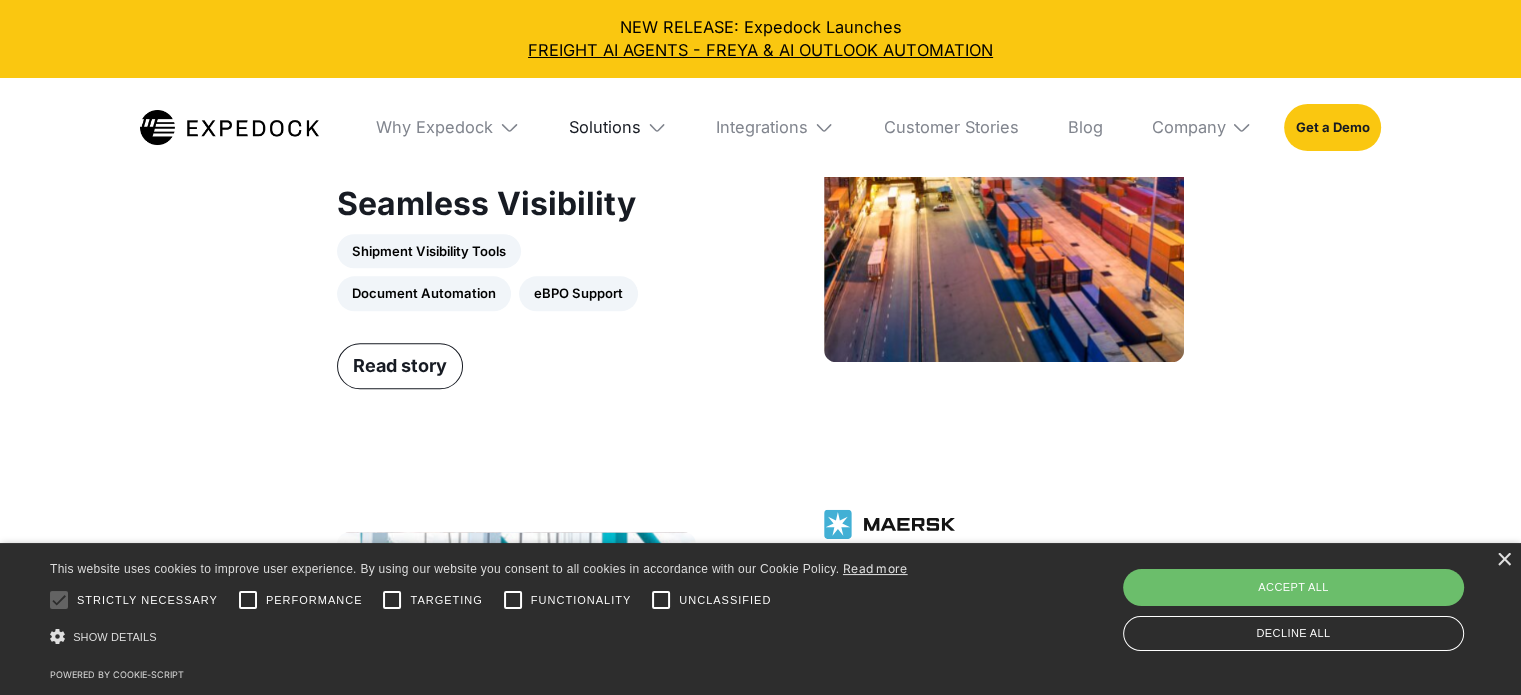 click on "Solutions" at bounding box center [605, 127] 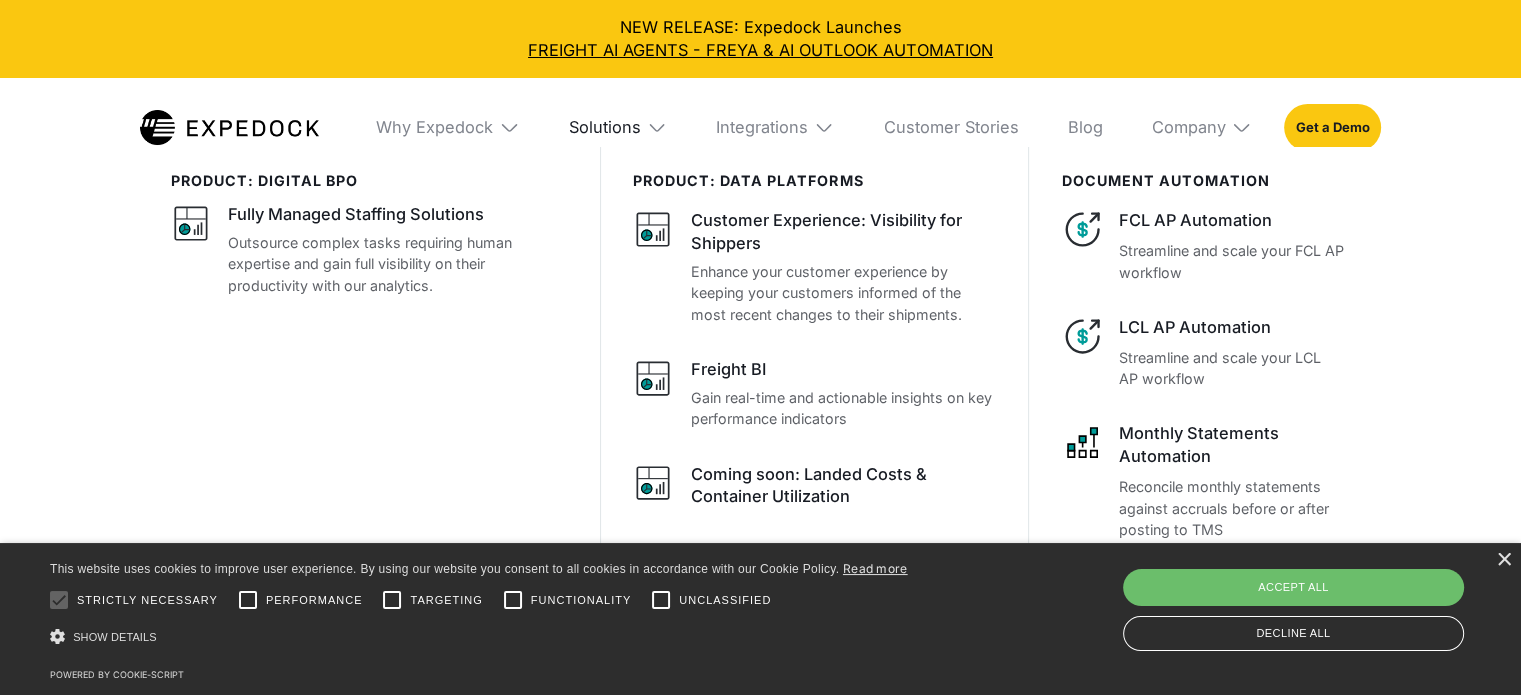 click on "Solutions" at bounding box center (605, 127) 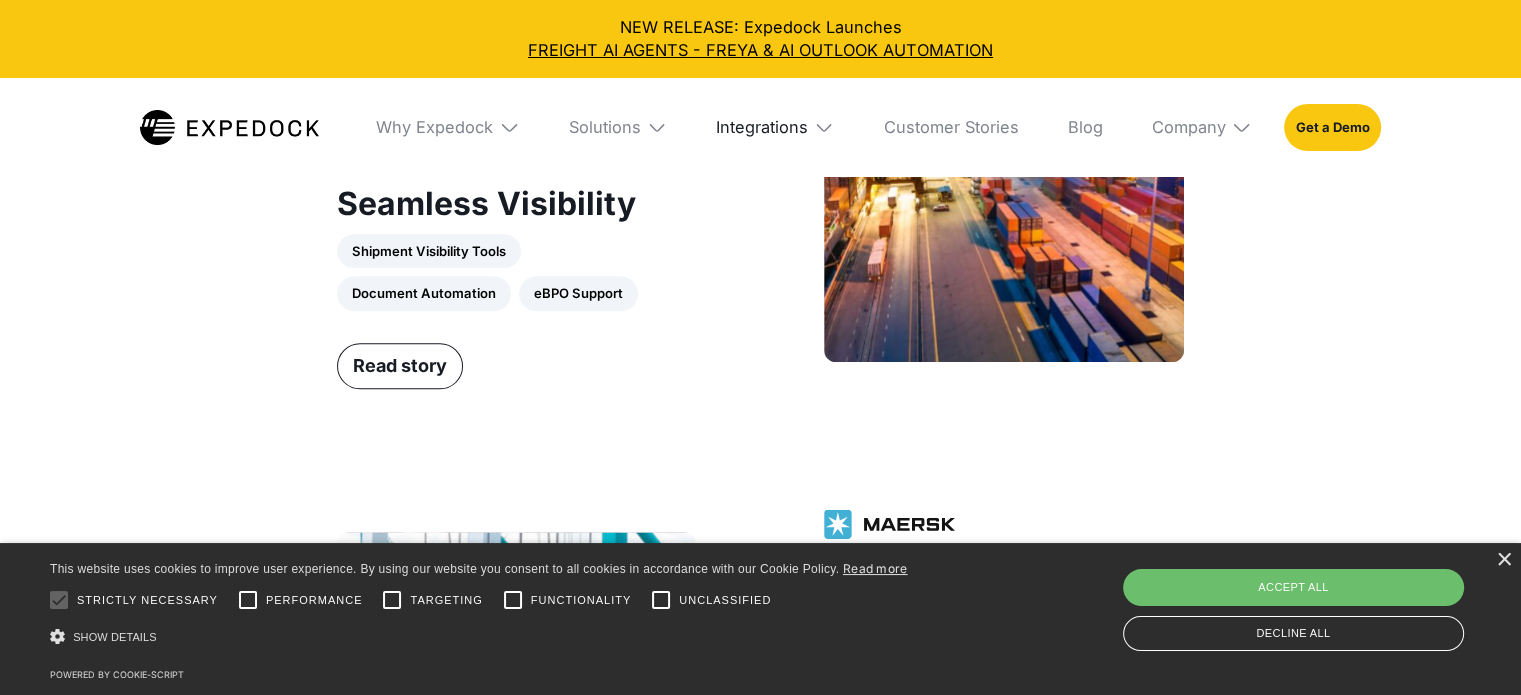 click on "Integrations" at bounding box center (762, 127) 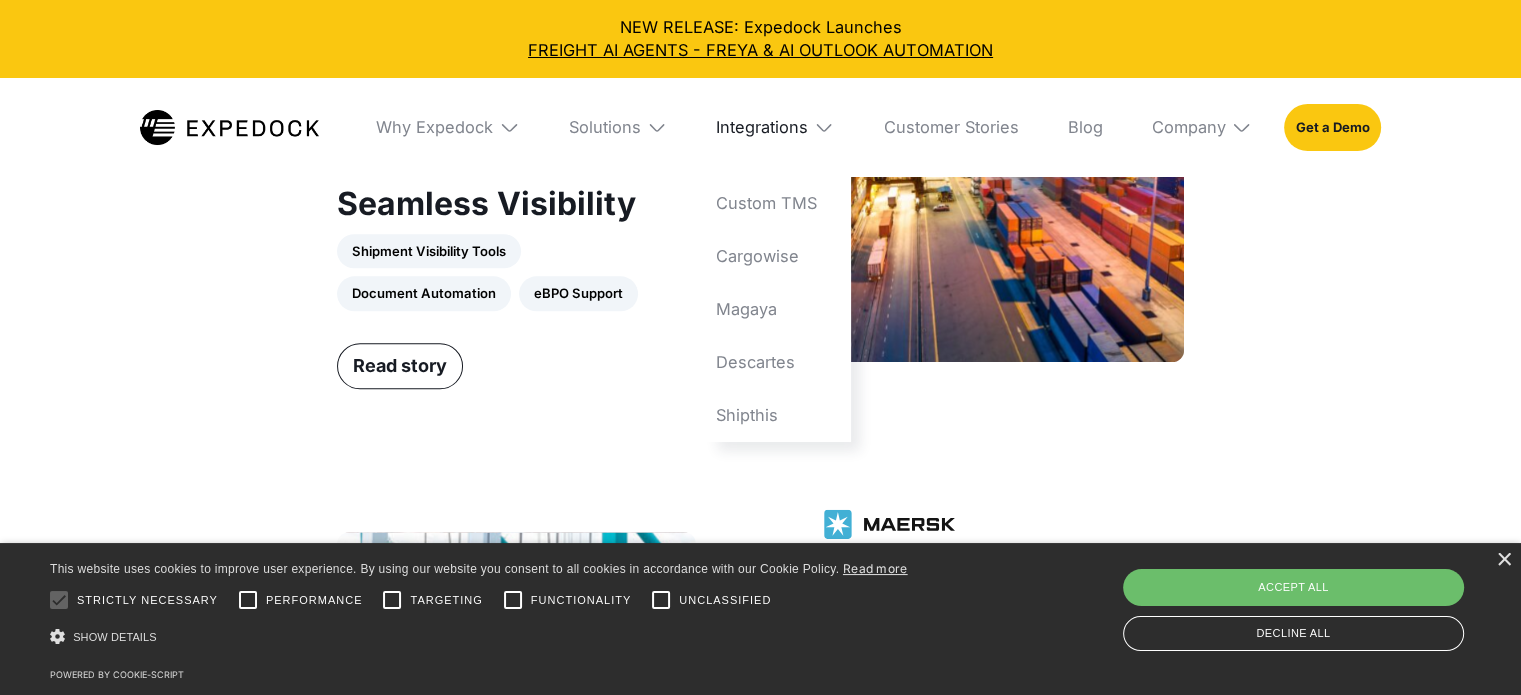click on "Integrations" at bounding box center [762, 127] 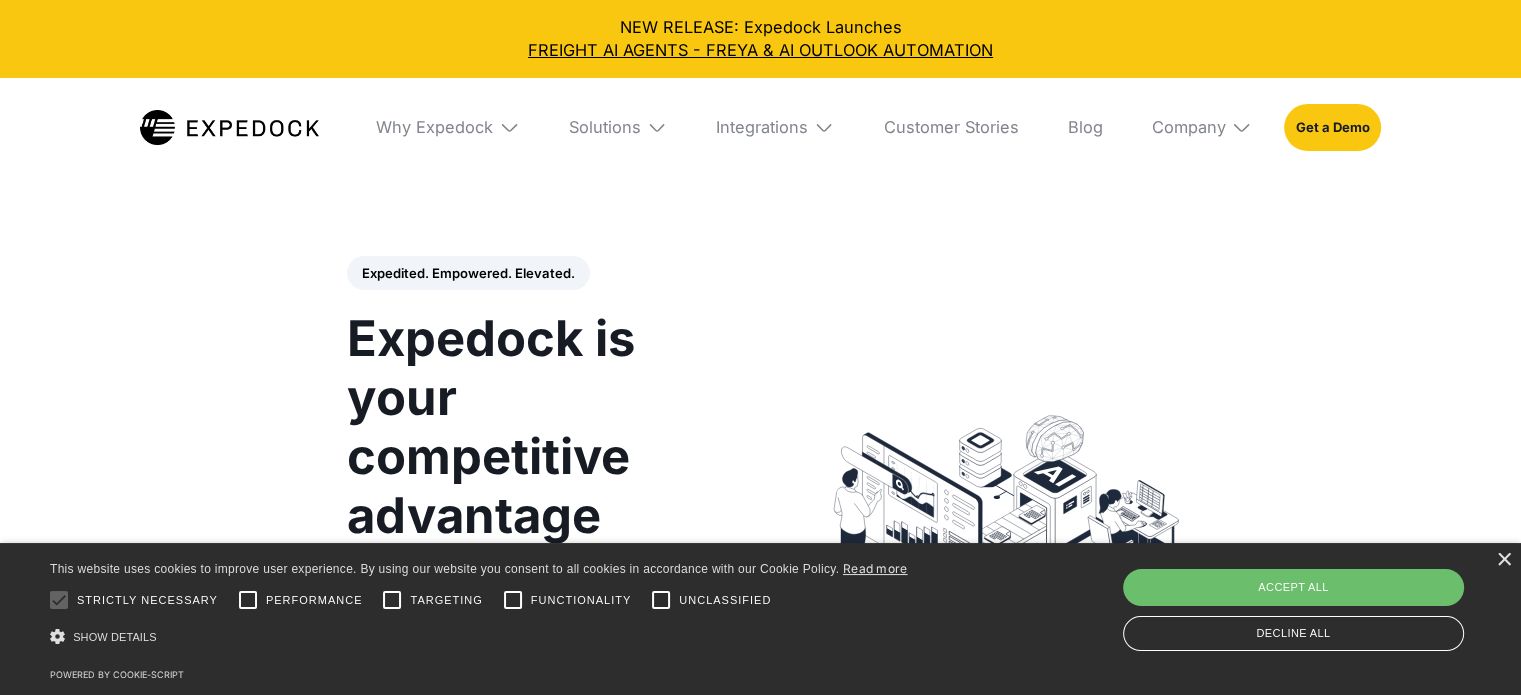 scroll, scrollTop: 0, scrollLeft: 0, axis: both 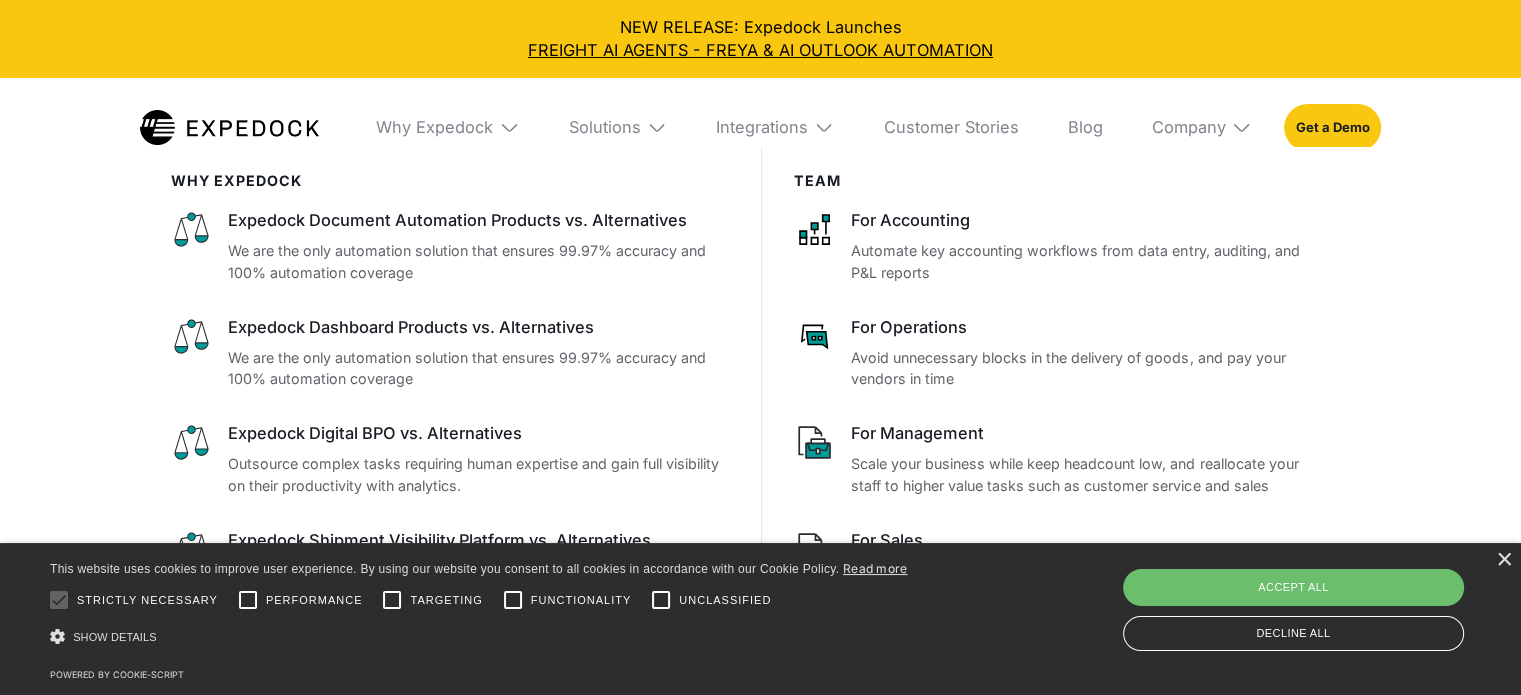 click at bounding box center (509, 127) 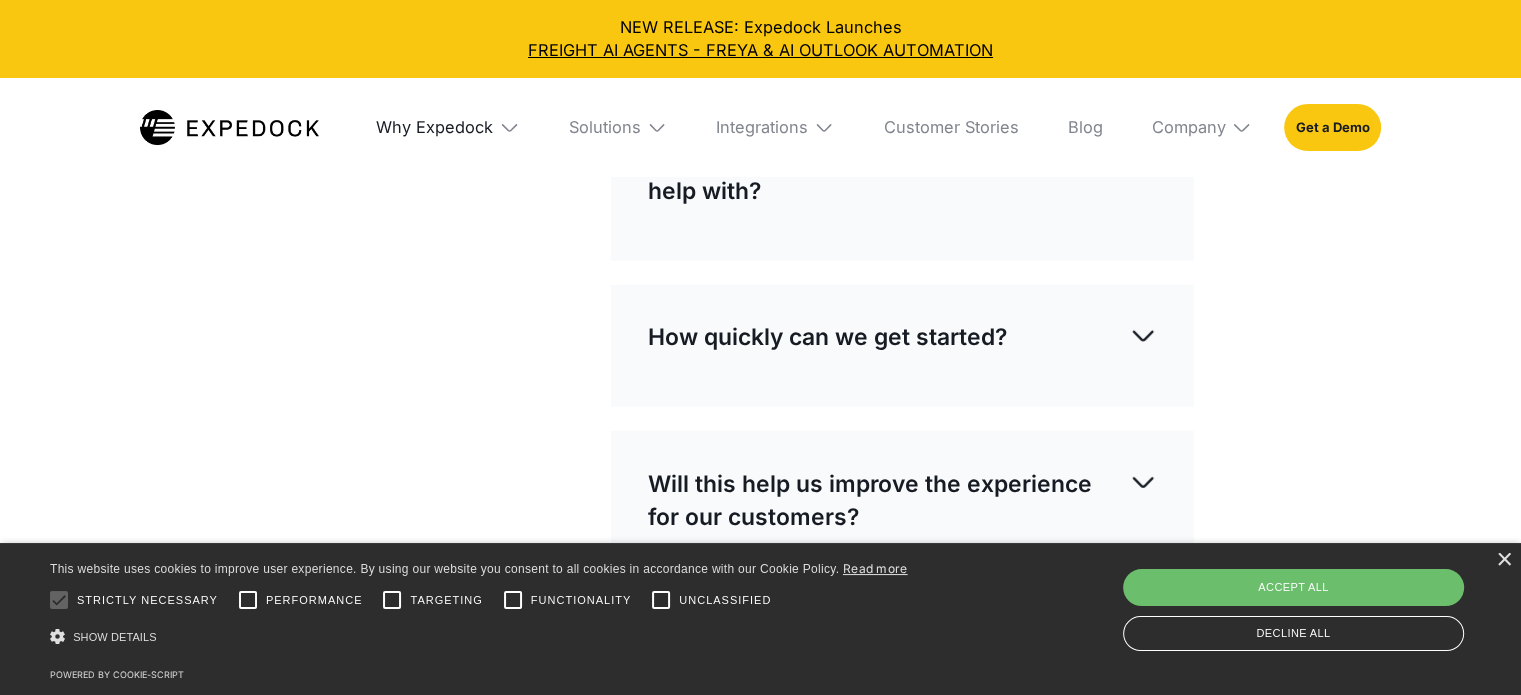 scroll, scrollTop: 5900, scrollLeft: 0, axis: vertical 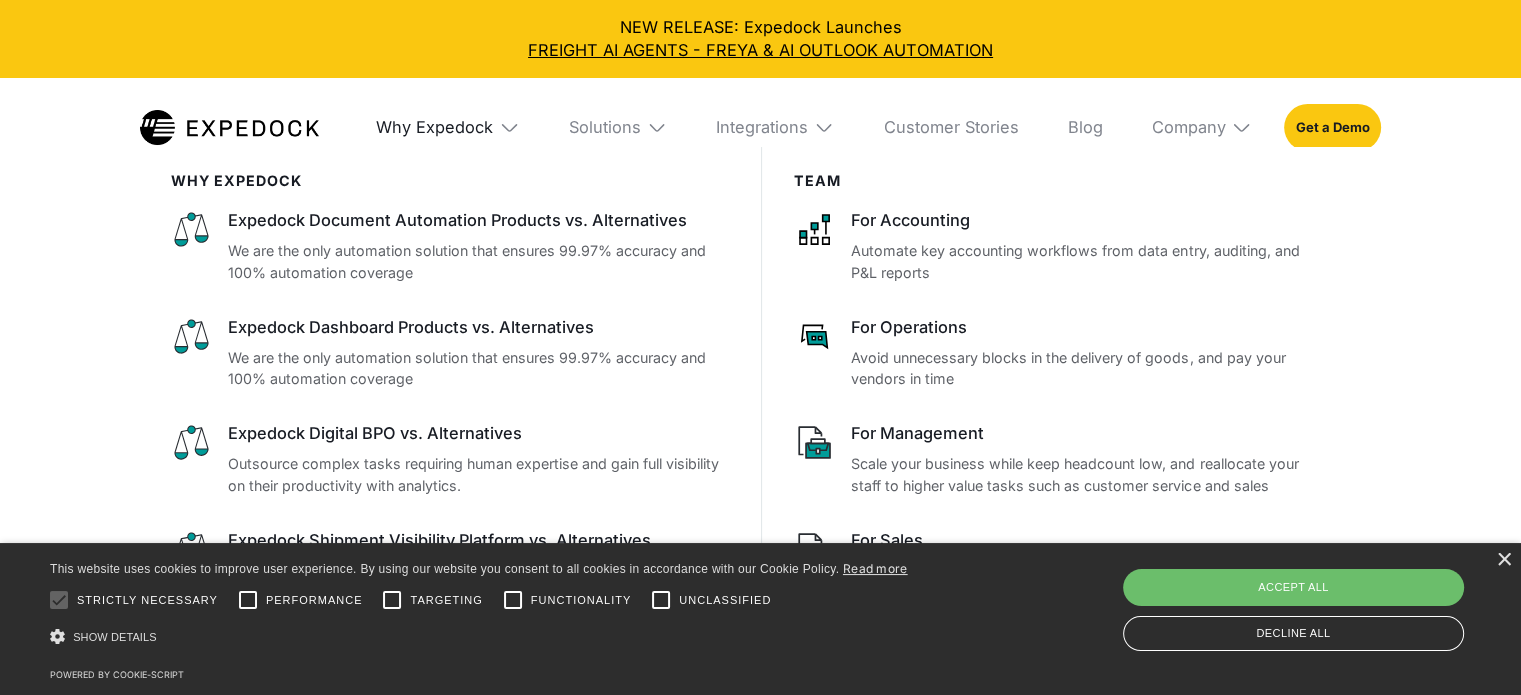click on "Why Expedock" at bounding box center (434, 127) 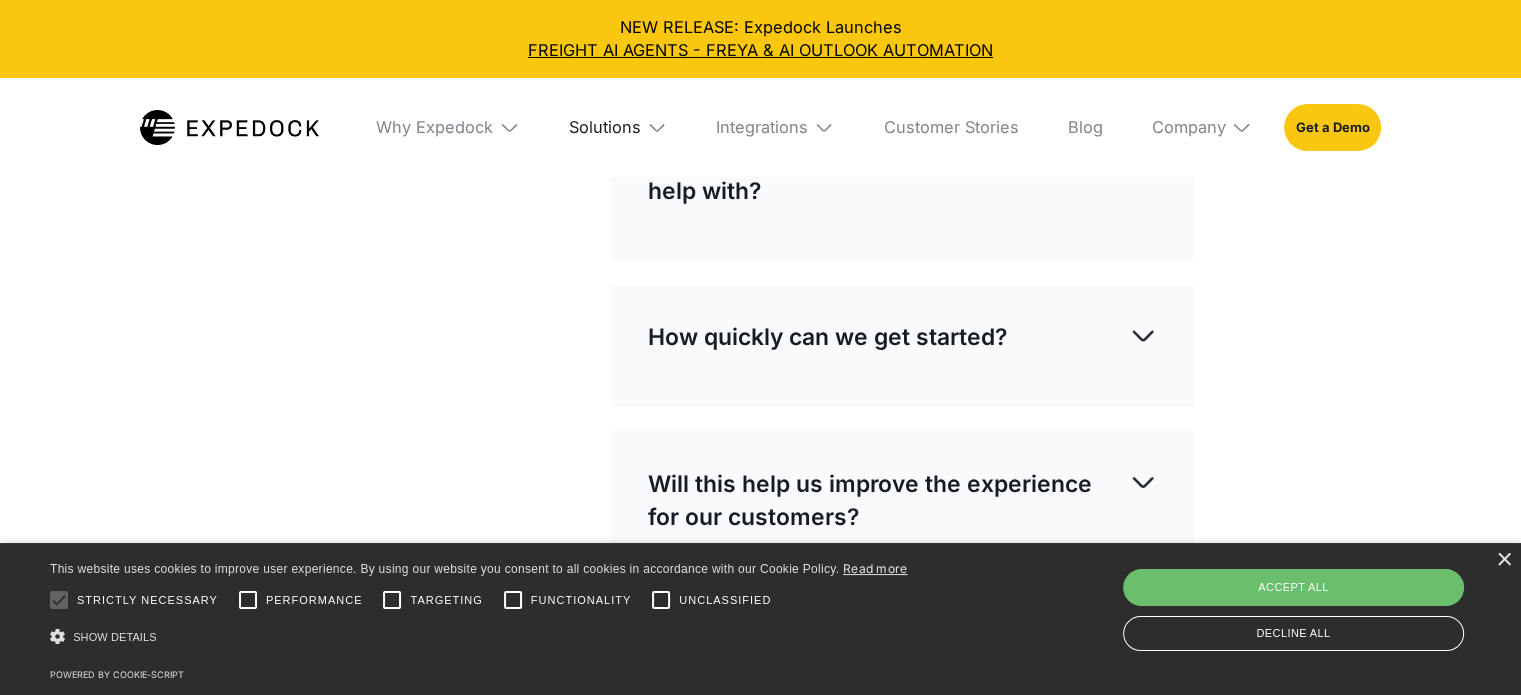 click on "Solutions" at bounding box center [605, 127] 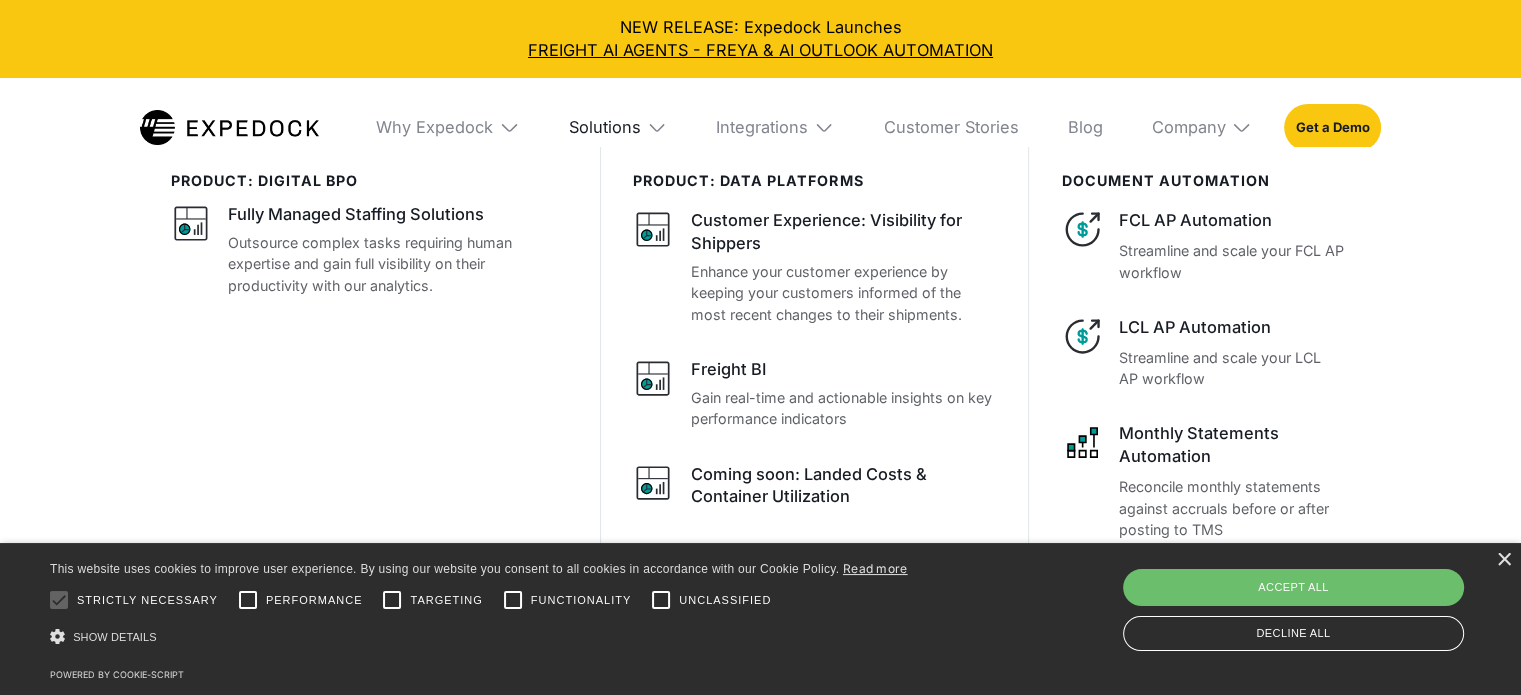 click on "Solutions" at bounding box center (605, 127) 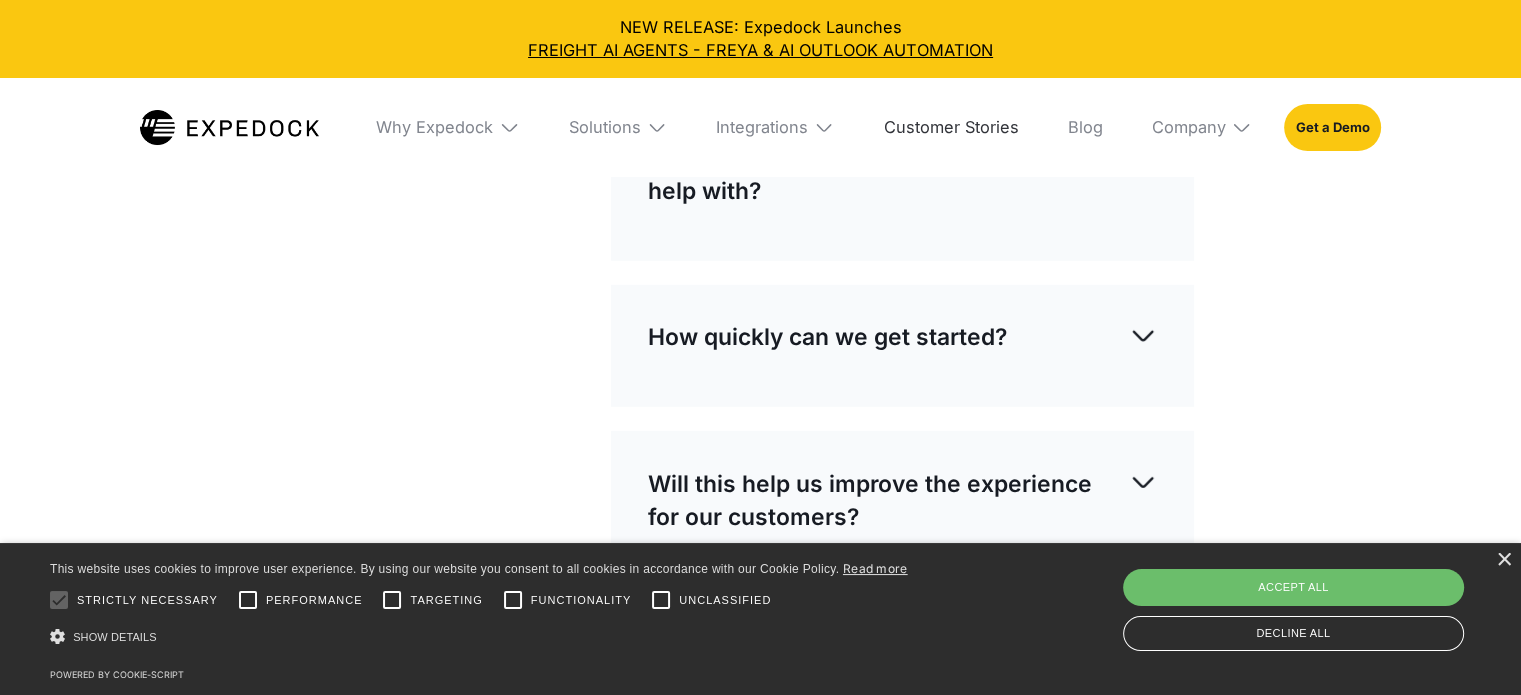 click on "Customer Stories" at bounding box center [951, 127] 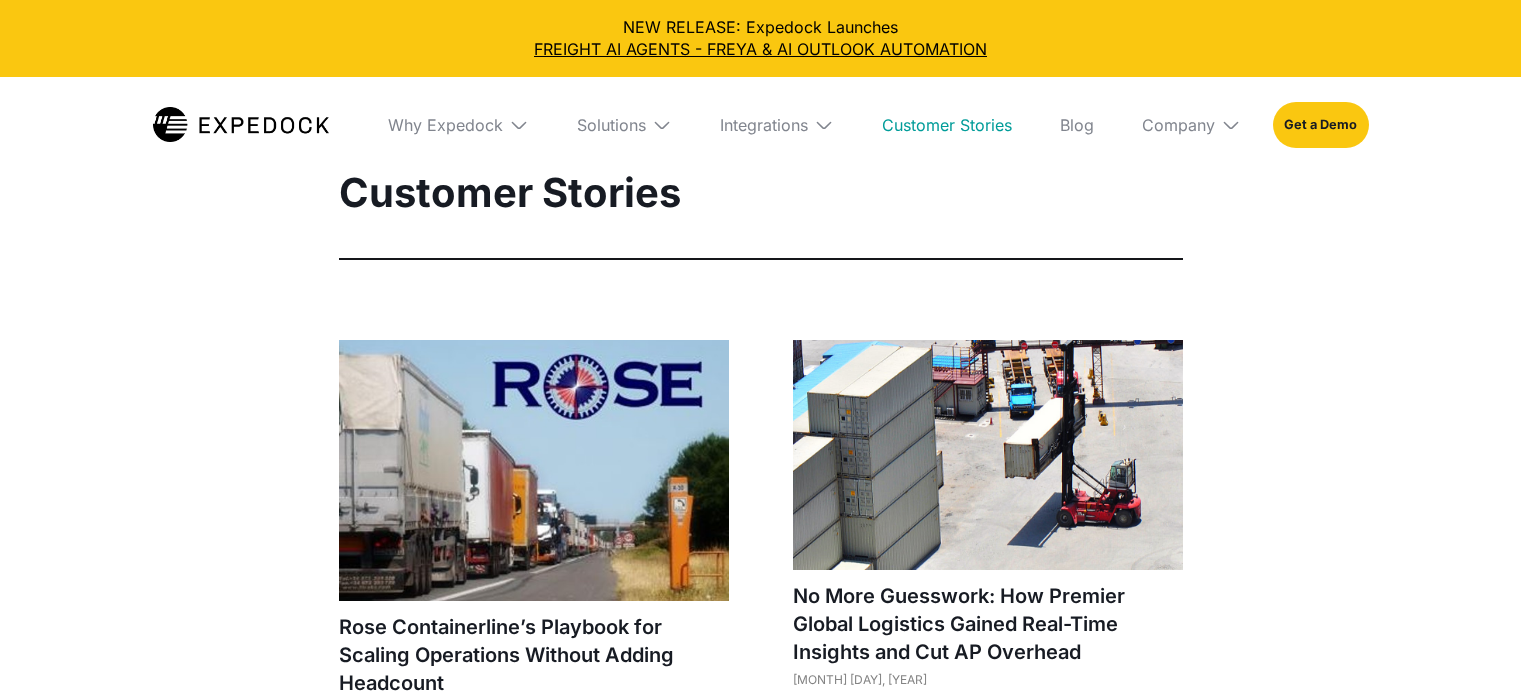 scroll, scrollTop: 0, scrollLeft: 0, axis: both 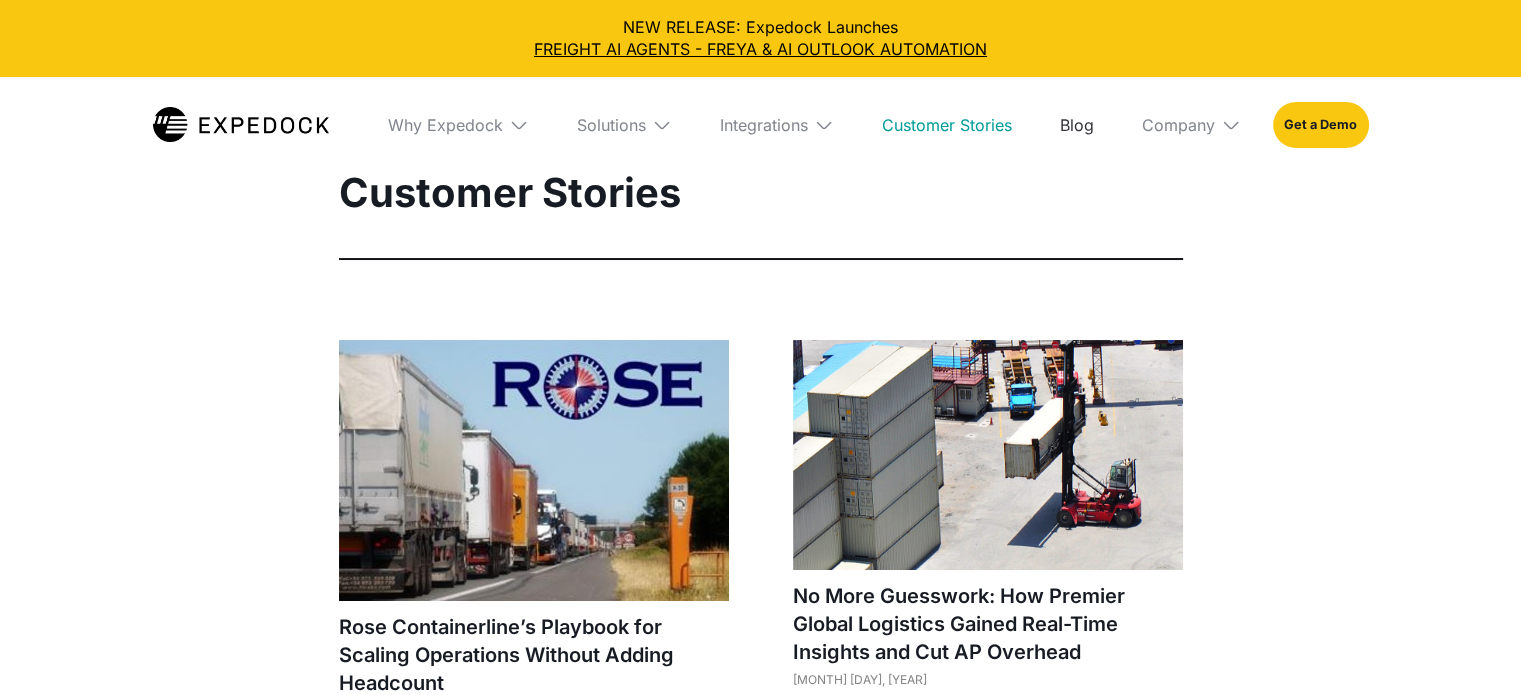 click on "Blog" at bounding box center (1077, 125) 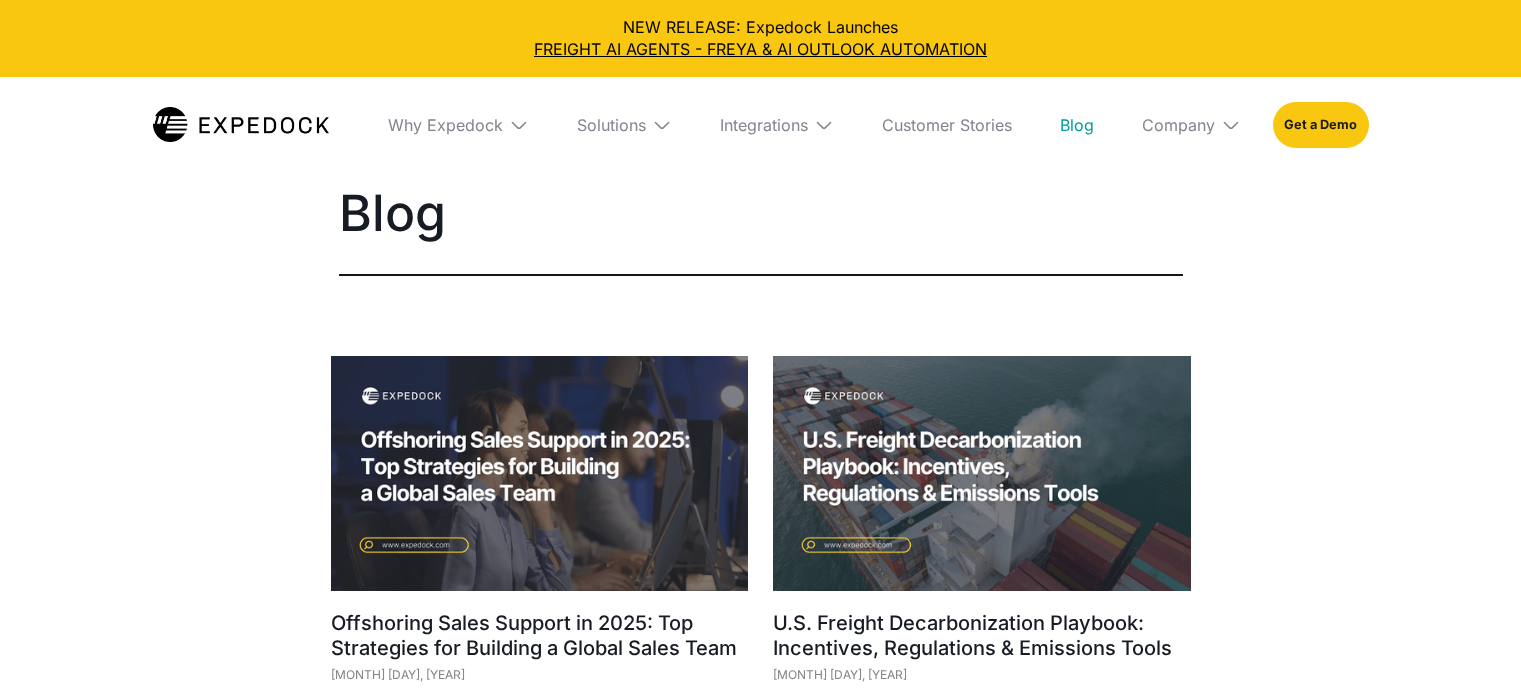 scroll, scrollTop: 0, scrollLeft: 0, axis: both 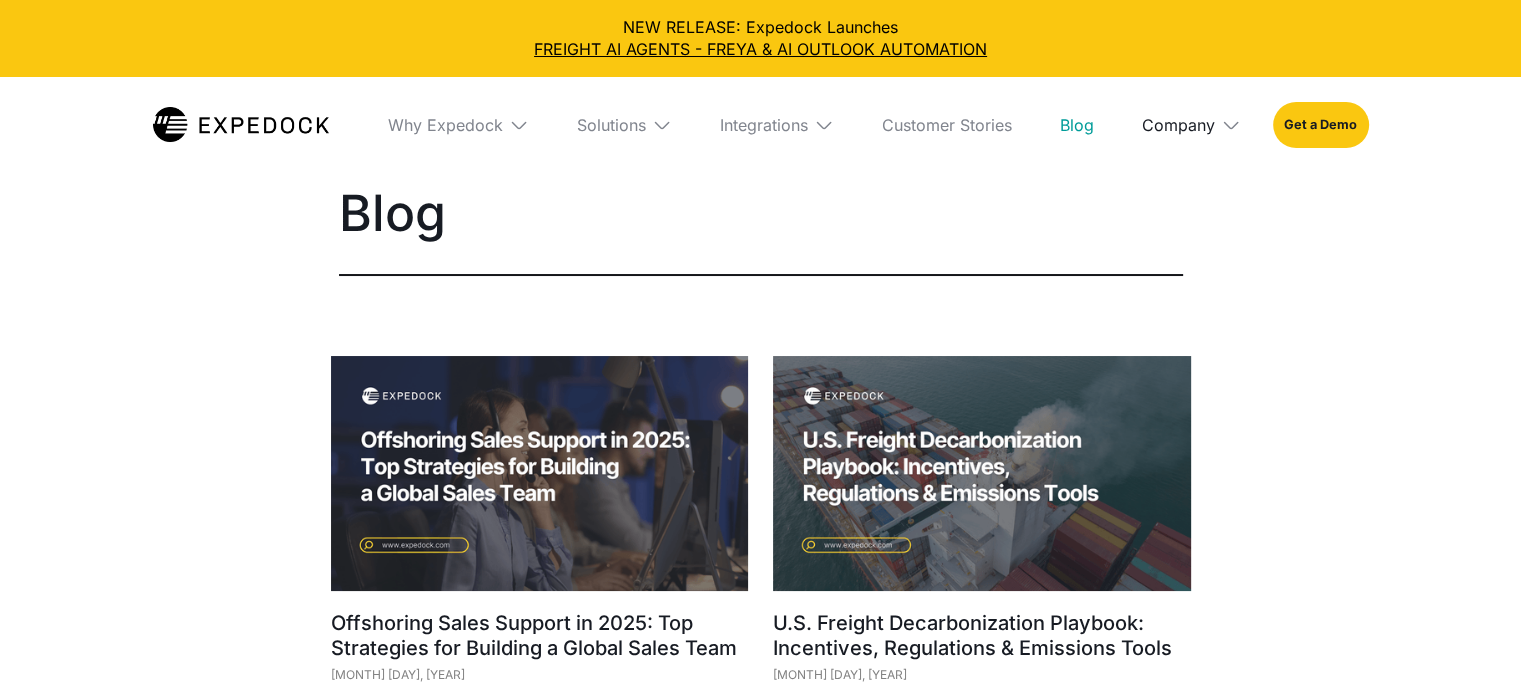 click on "Company" at bounding box center [445, 125] 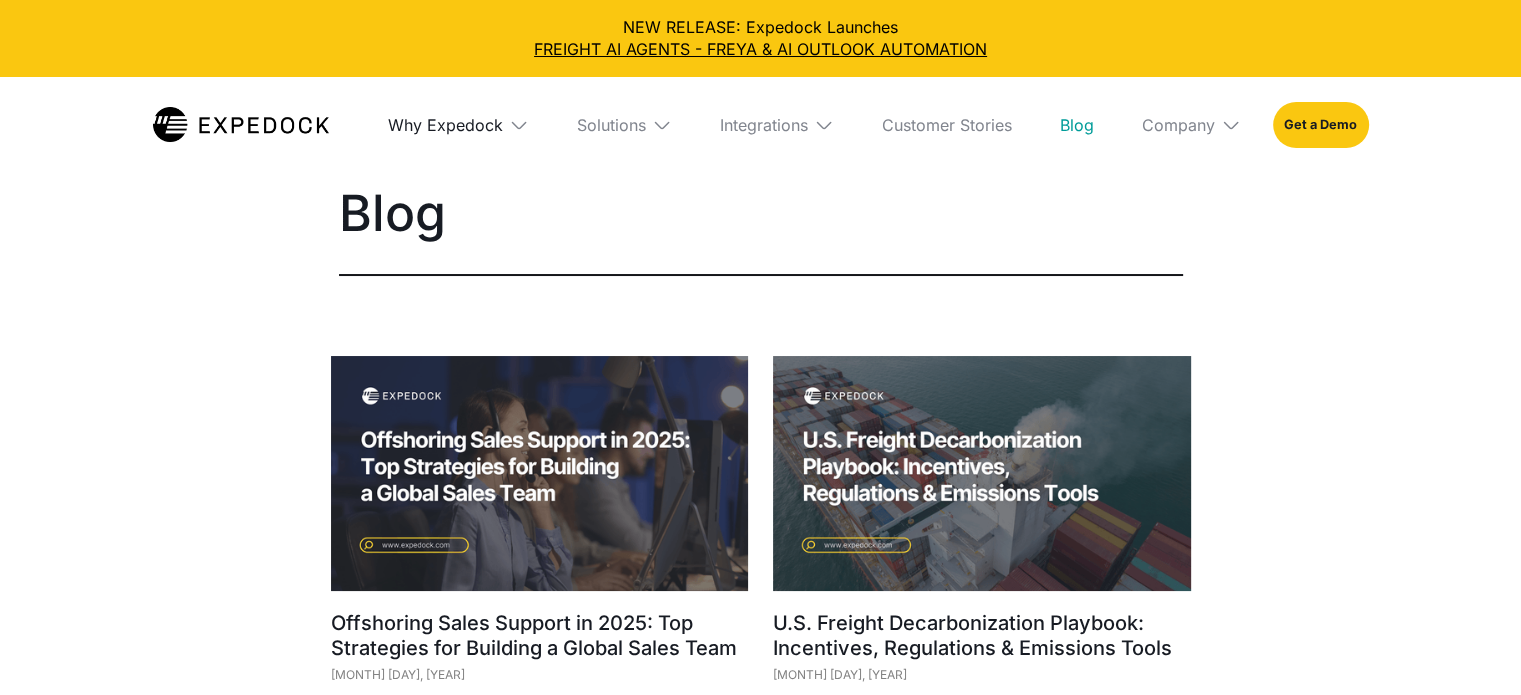 click on "Why Expedock" at bounding box center (445, 125) 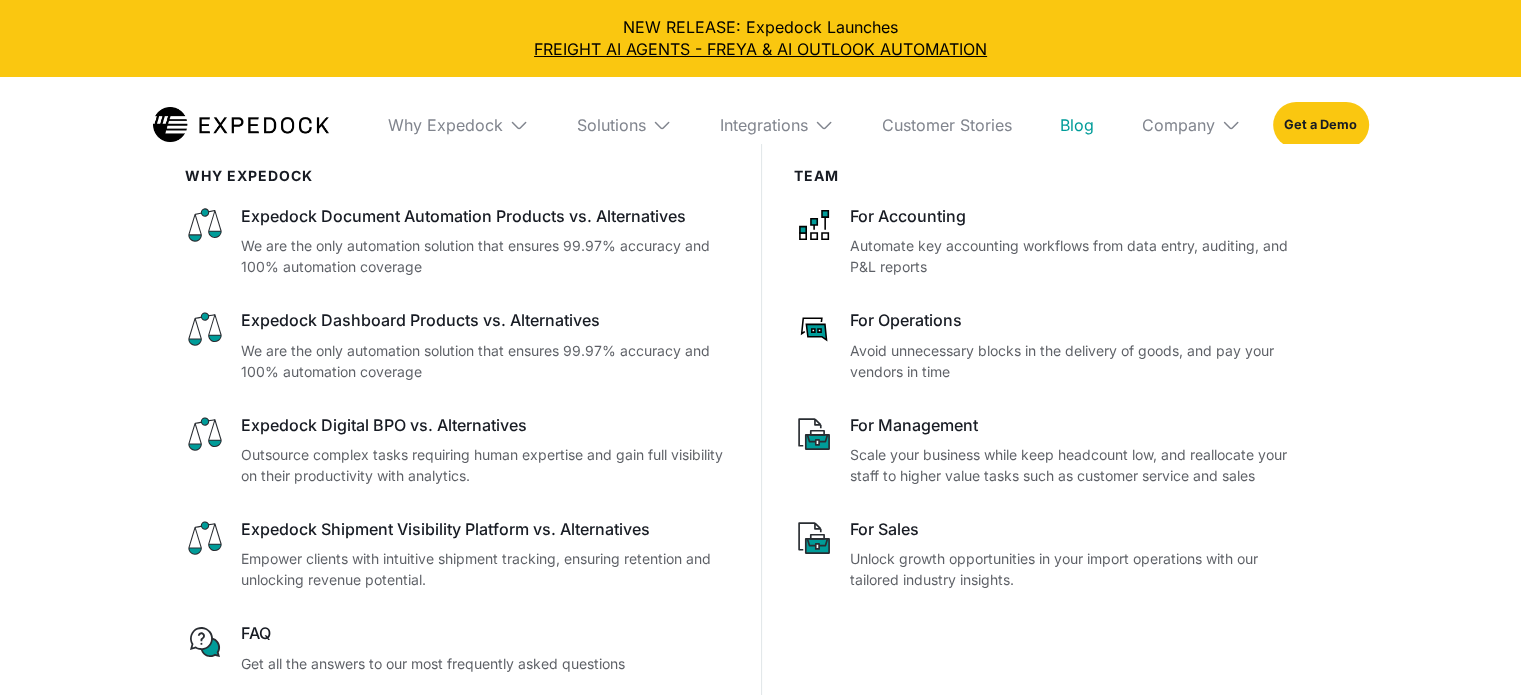 click at bounding box center (241, 124) 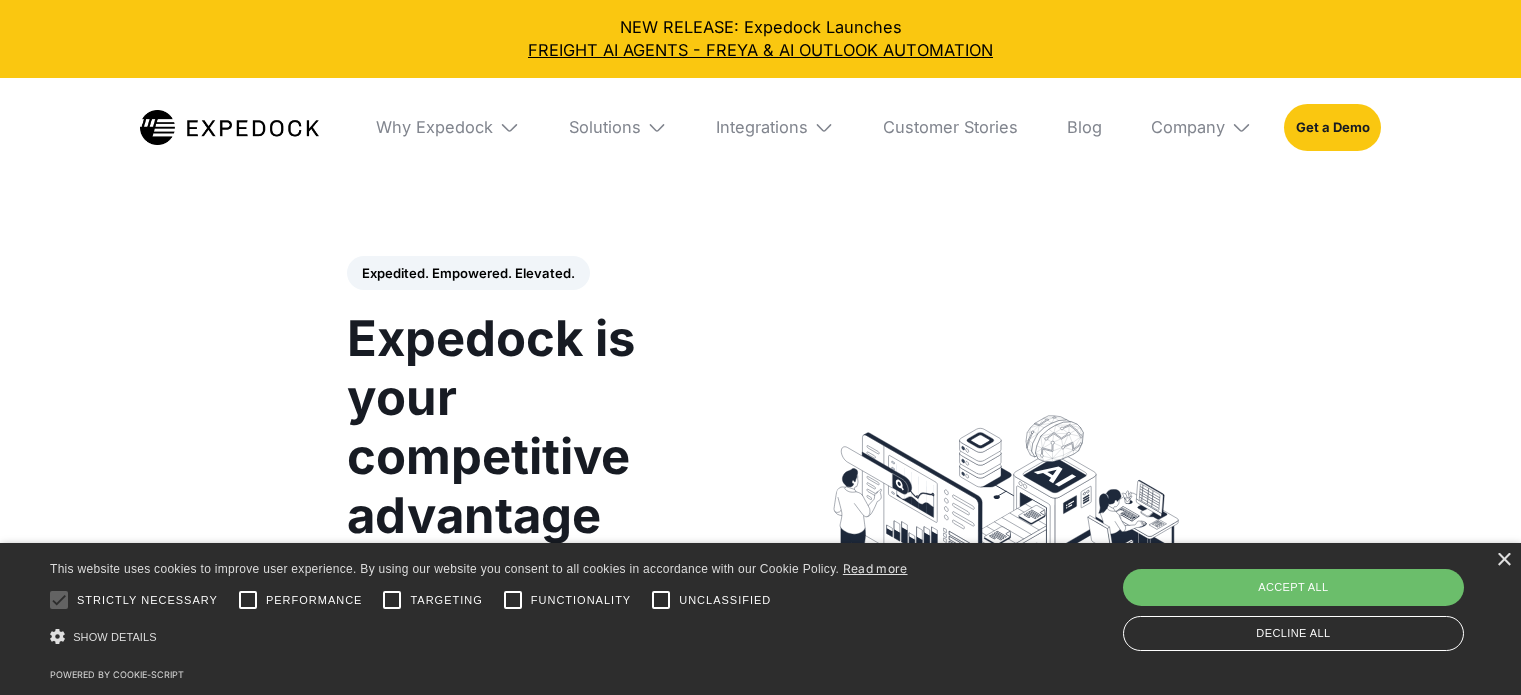 scroll, scrollTop: 0, scrollLeft: 0, axis: both 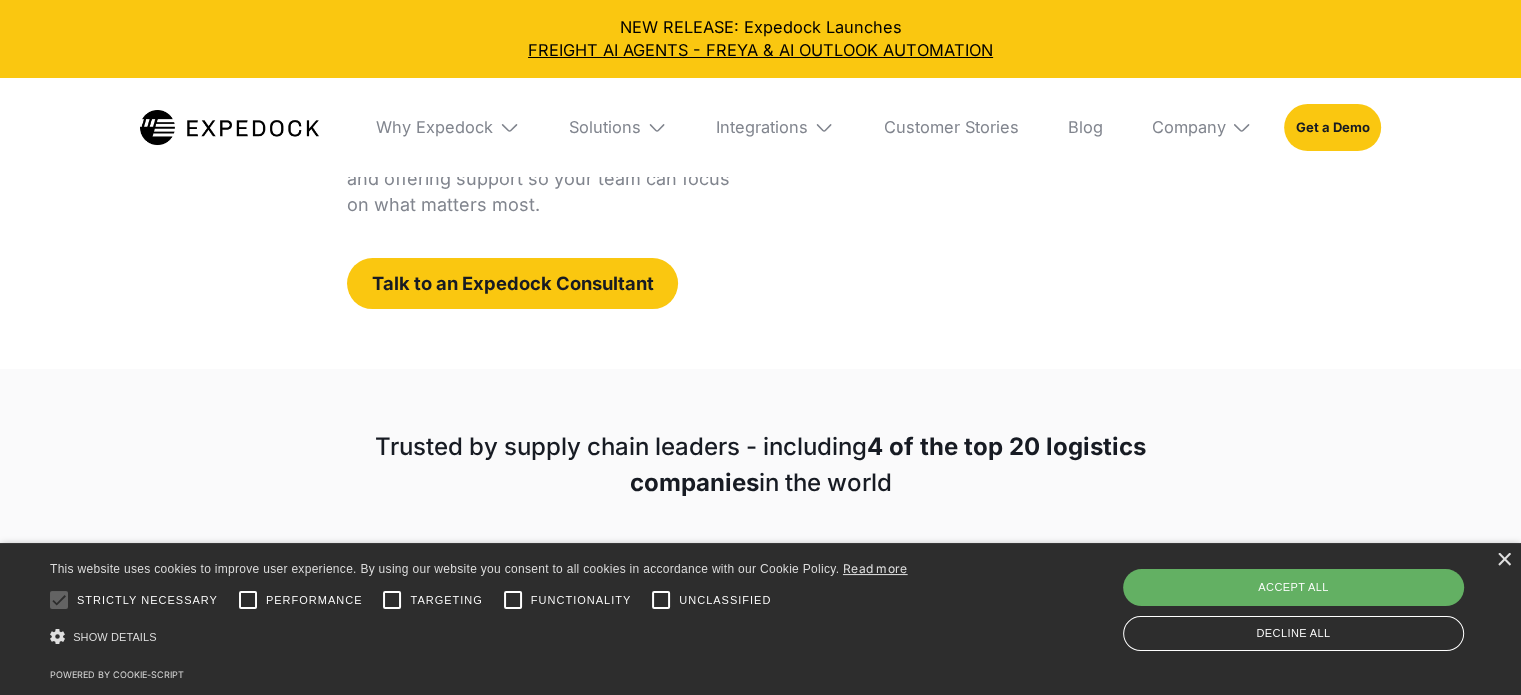 click on "Accept all" at bounding box center (1293, 587) 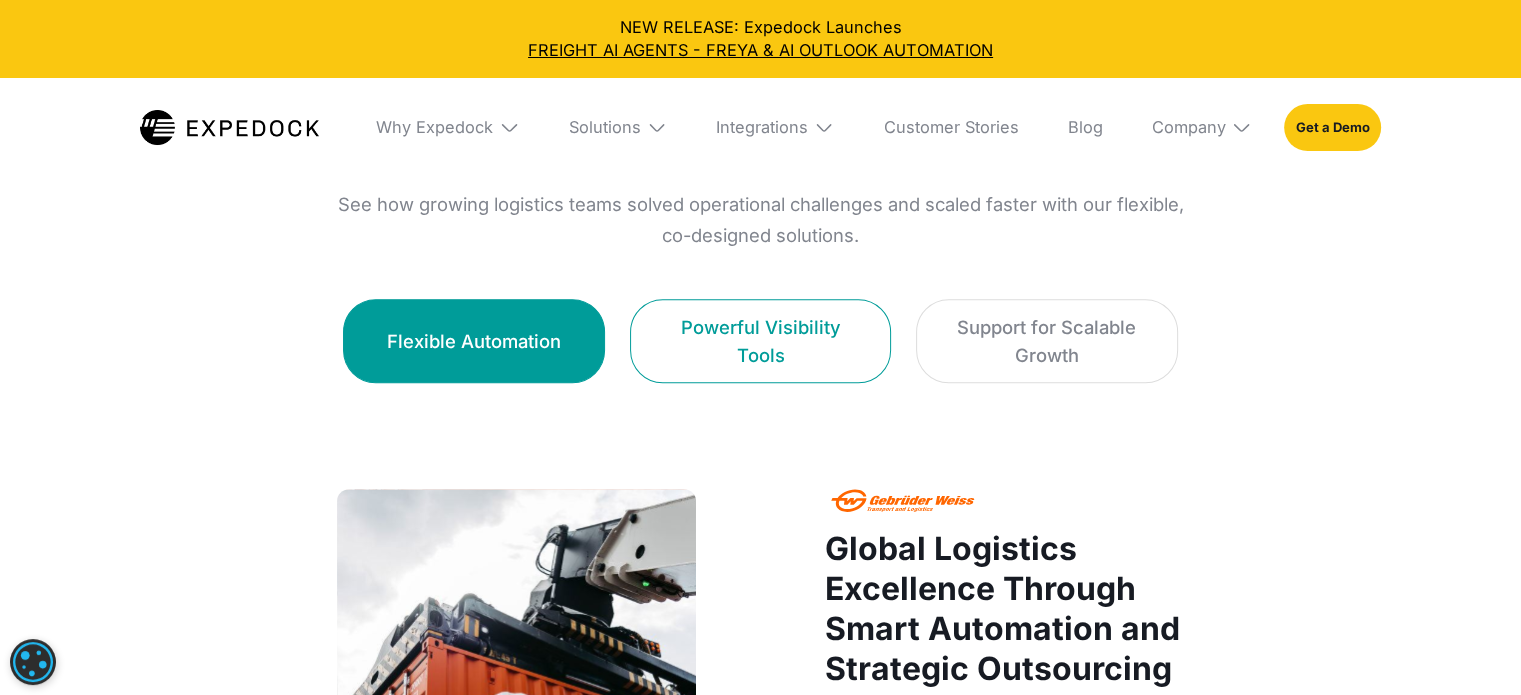 scroll, scrollTop: 1200, scrollLeft: 0, axis: vertical 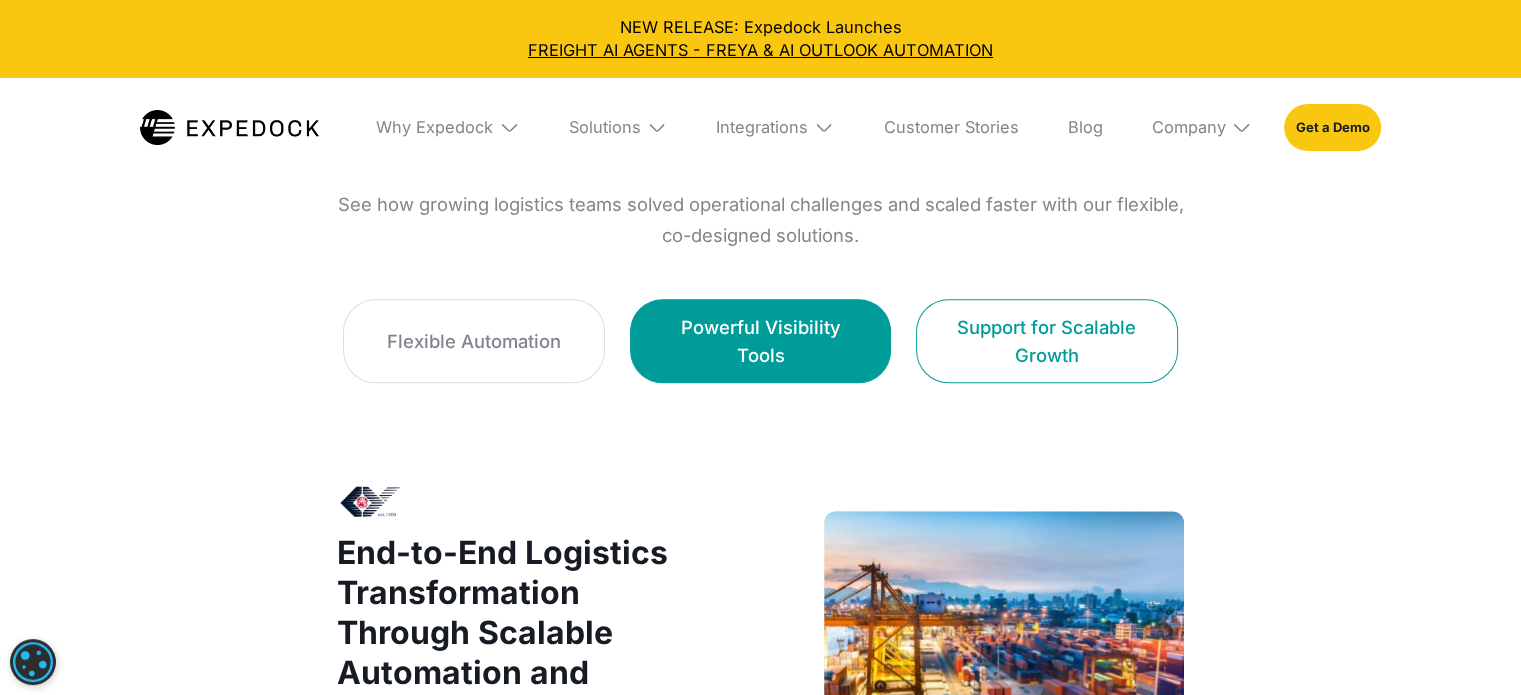 click on "Support for Scalable Growth" at bounding box center [1046, 341] 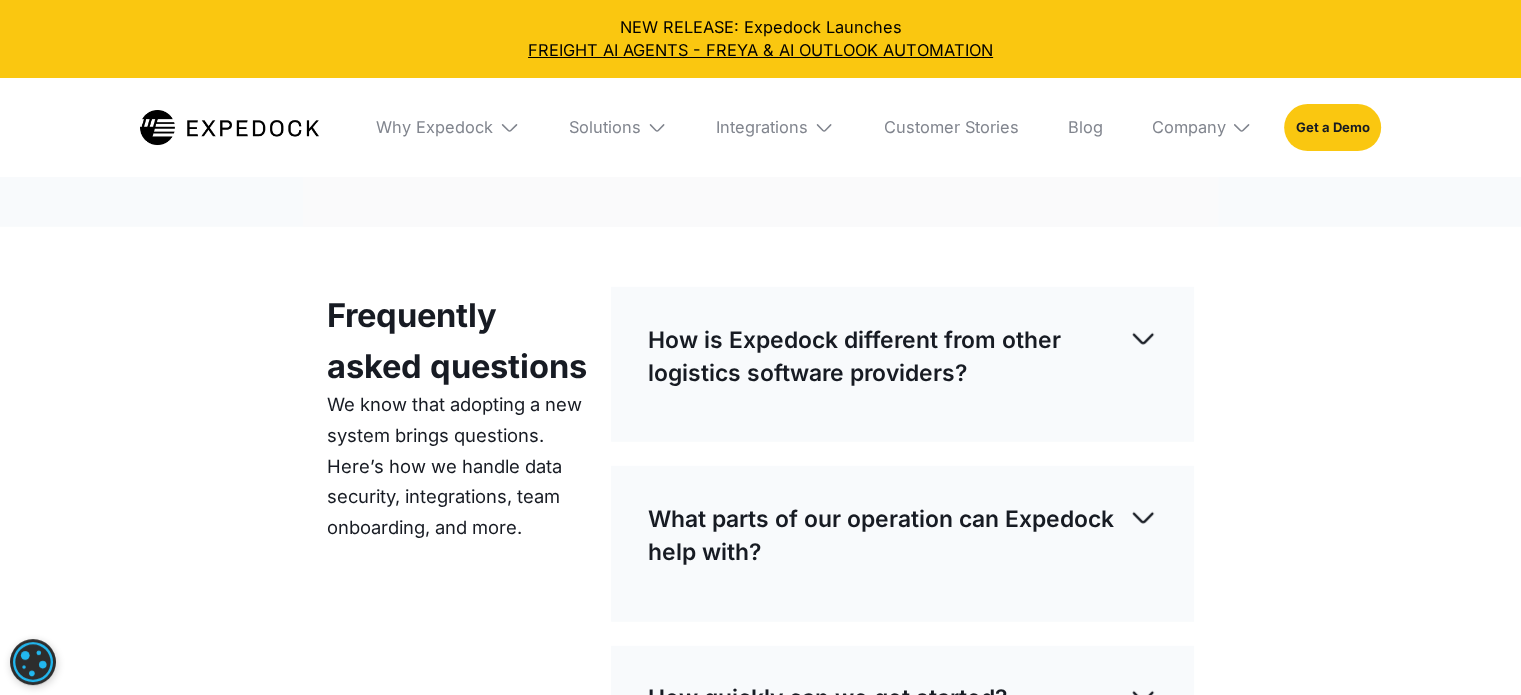 scroll, scrollTop: 5500, scrollLeft: 0, axis: vertical 